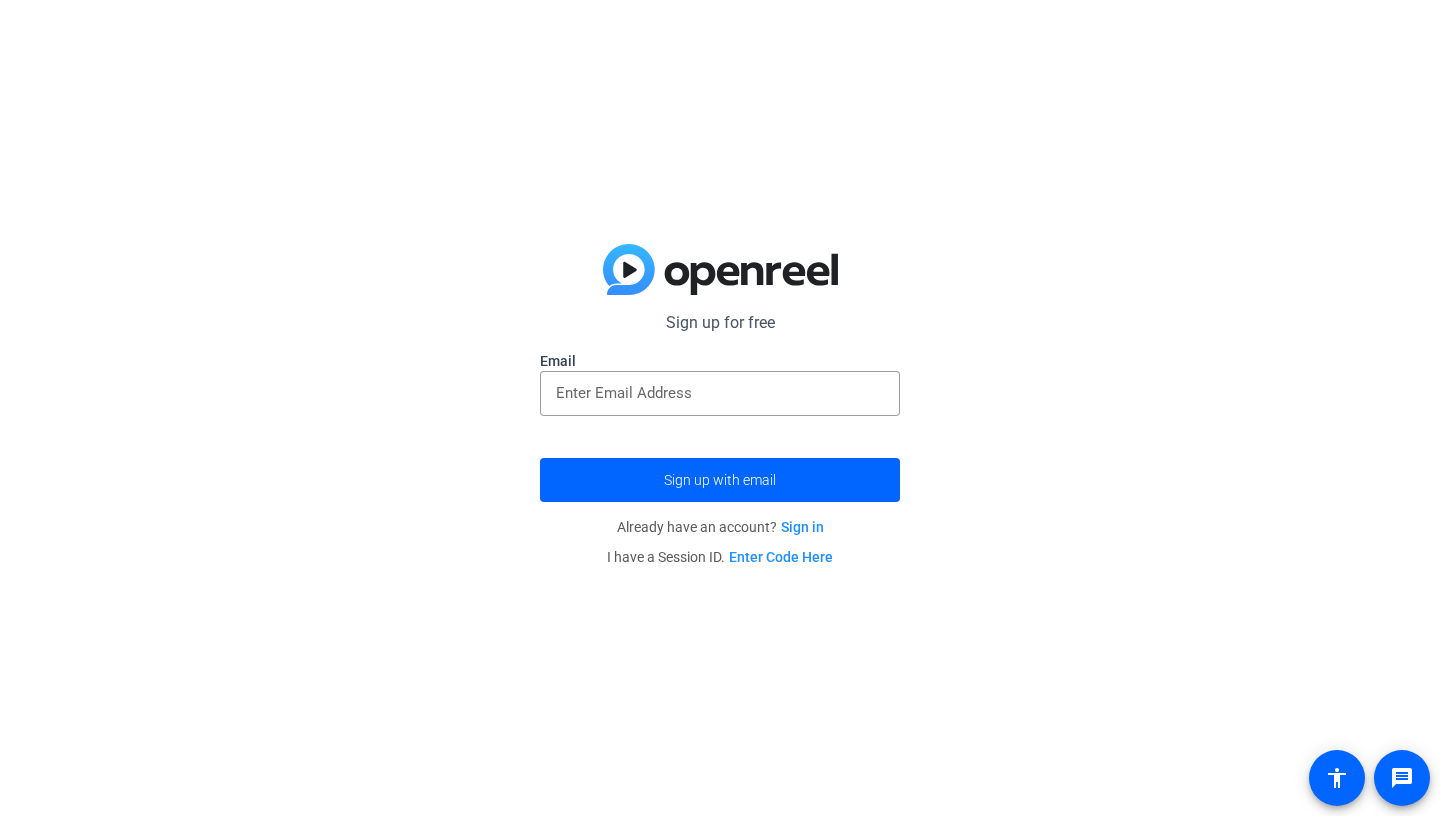 scroll, scrollTop: 0, scrollLeft: 0, axis: both 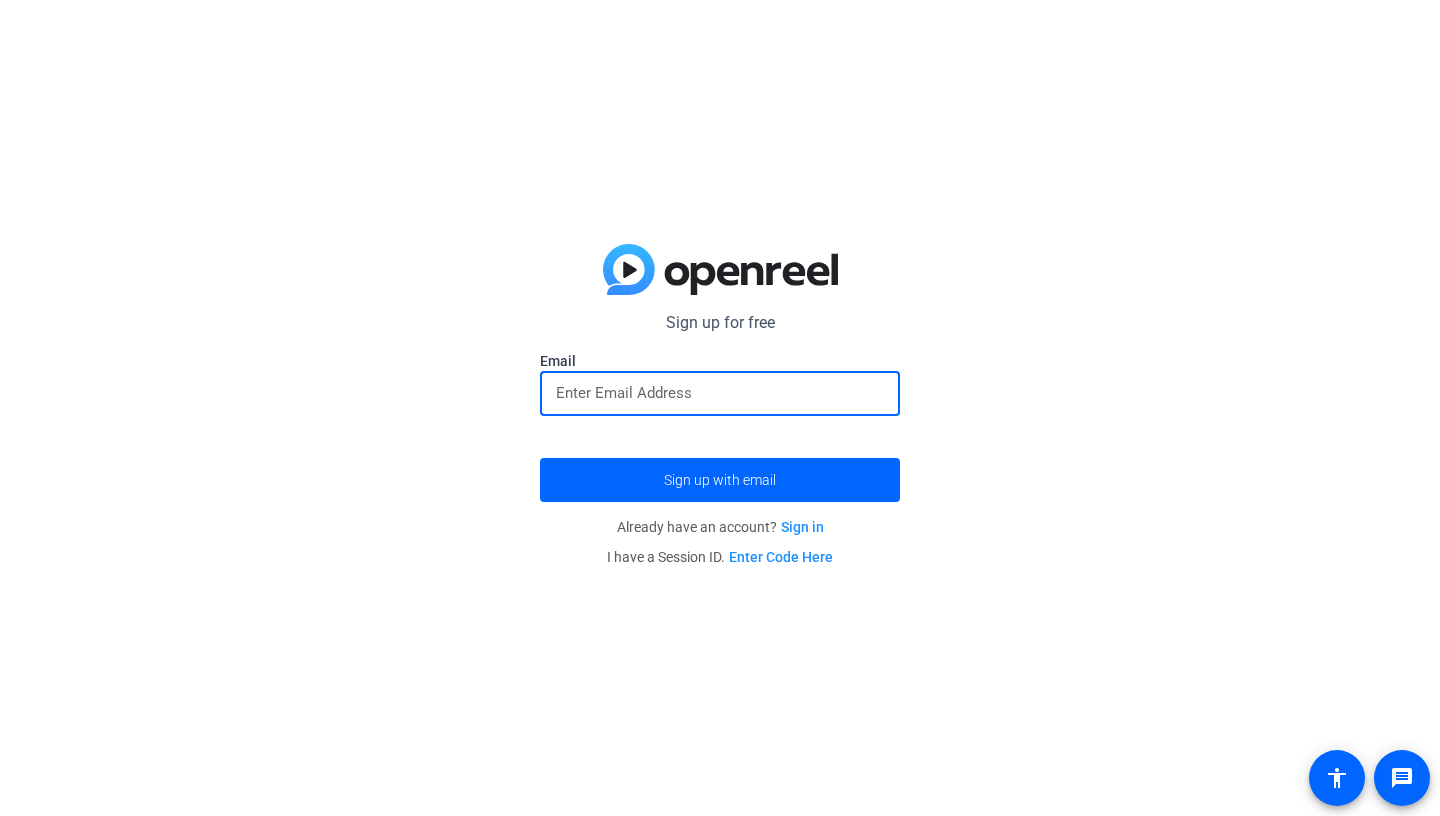 click at bounding box center (720, 393) 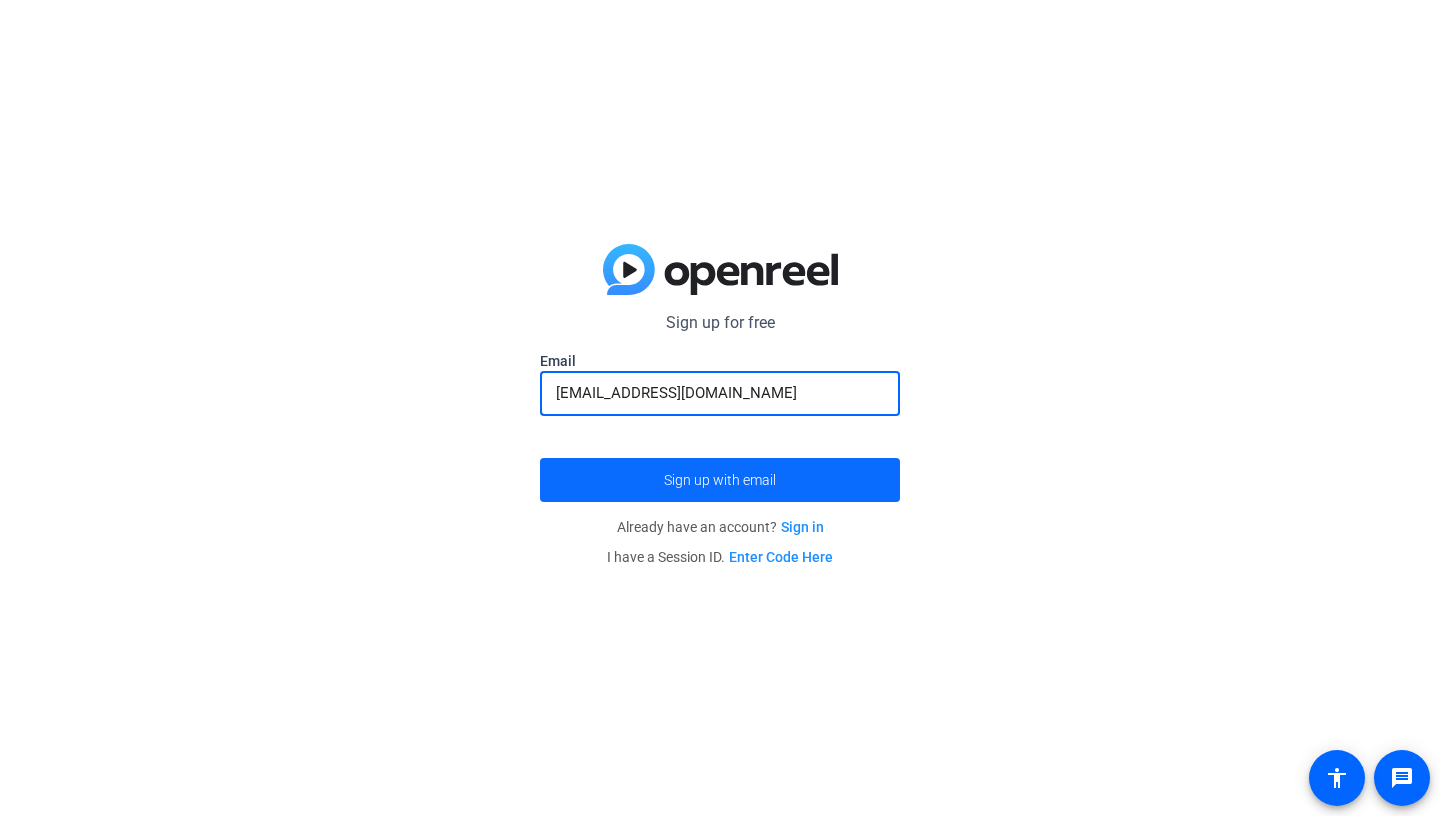 type on "marketingmedia@MTRXF.org" 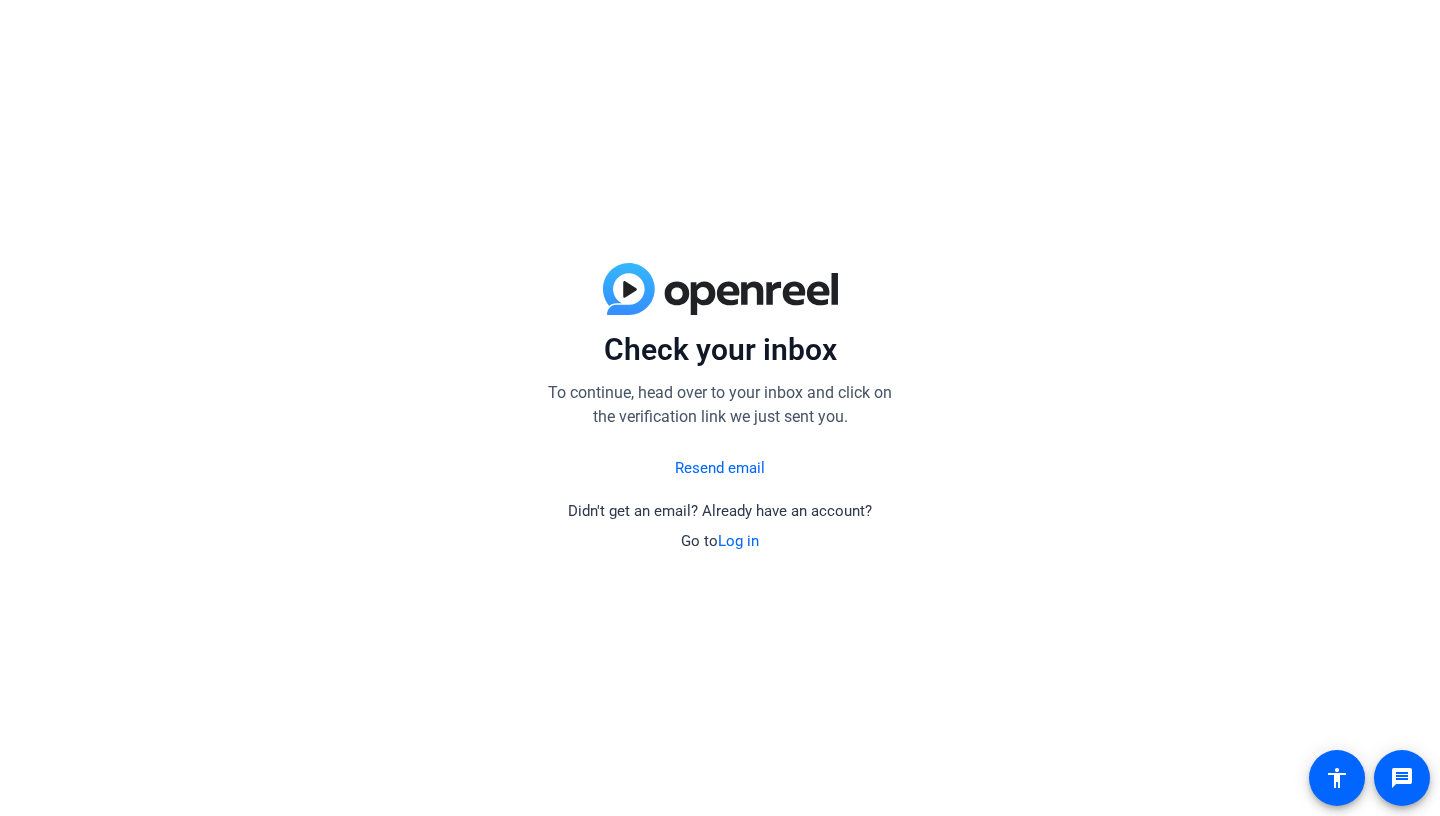 scroll, scrollTop: 0, scrollLeft: 0, axis: both 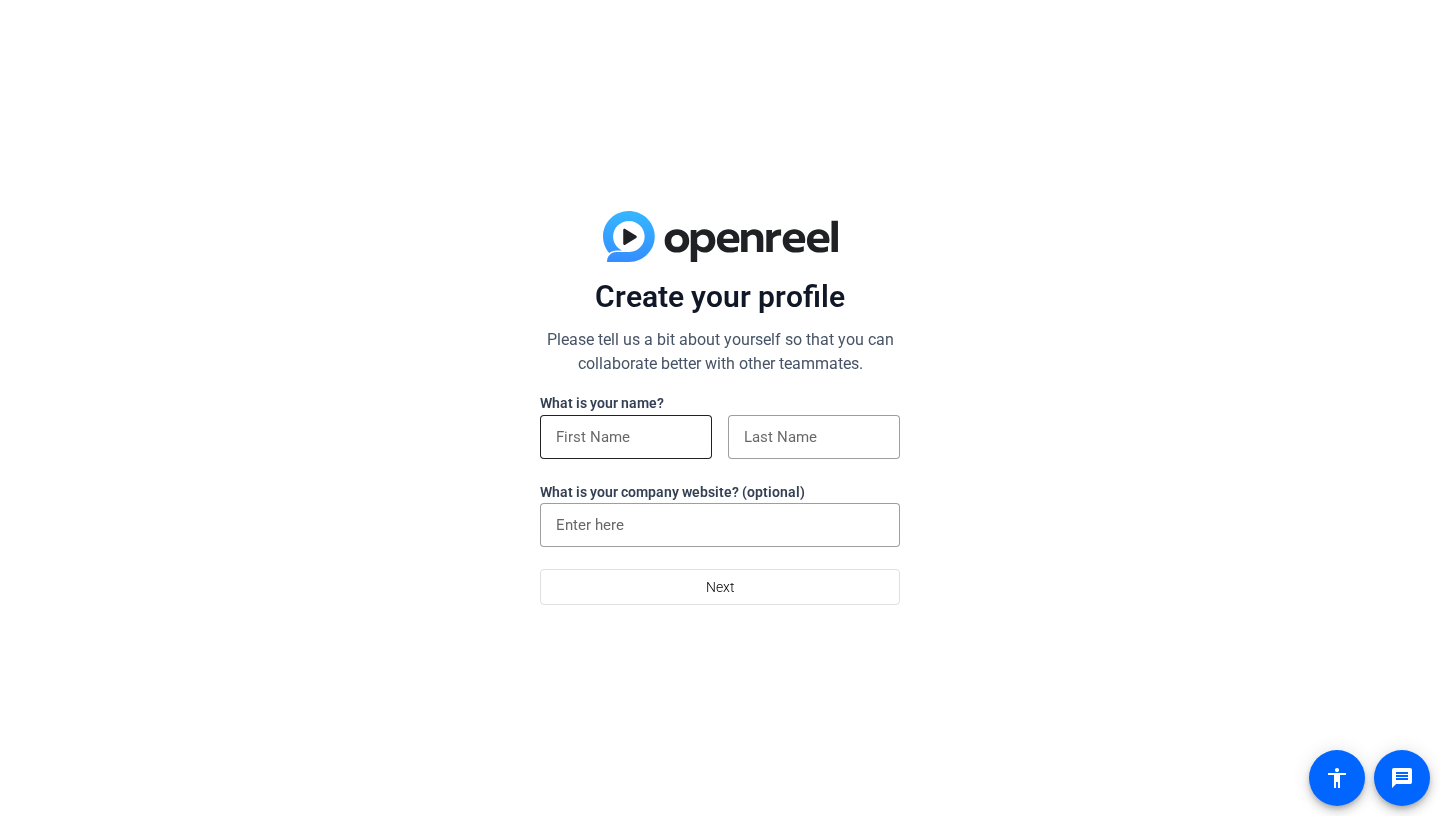 click at bounding box center [626, 437] 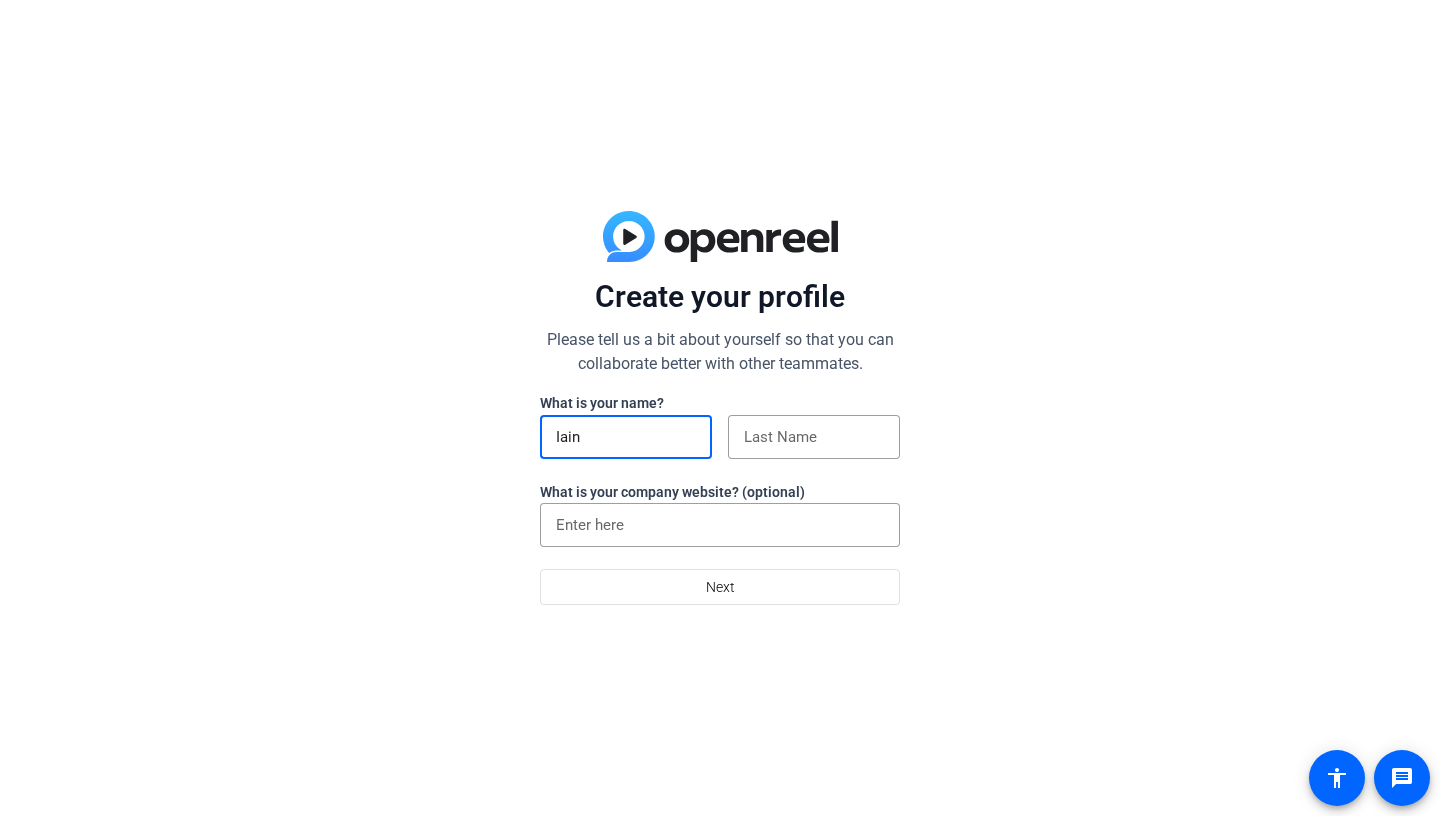type on "Iain" 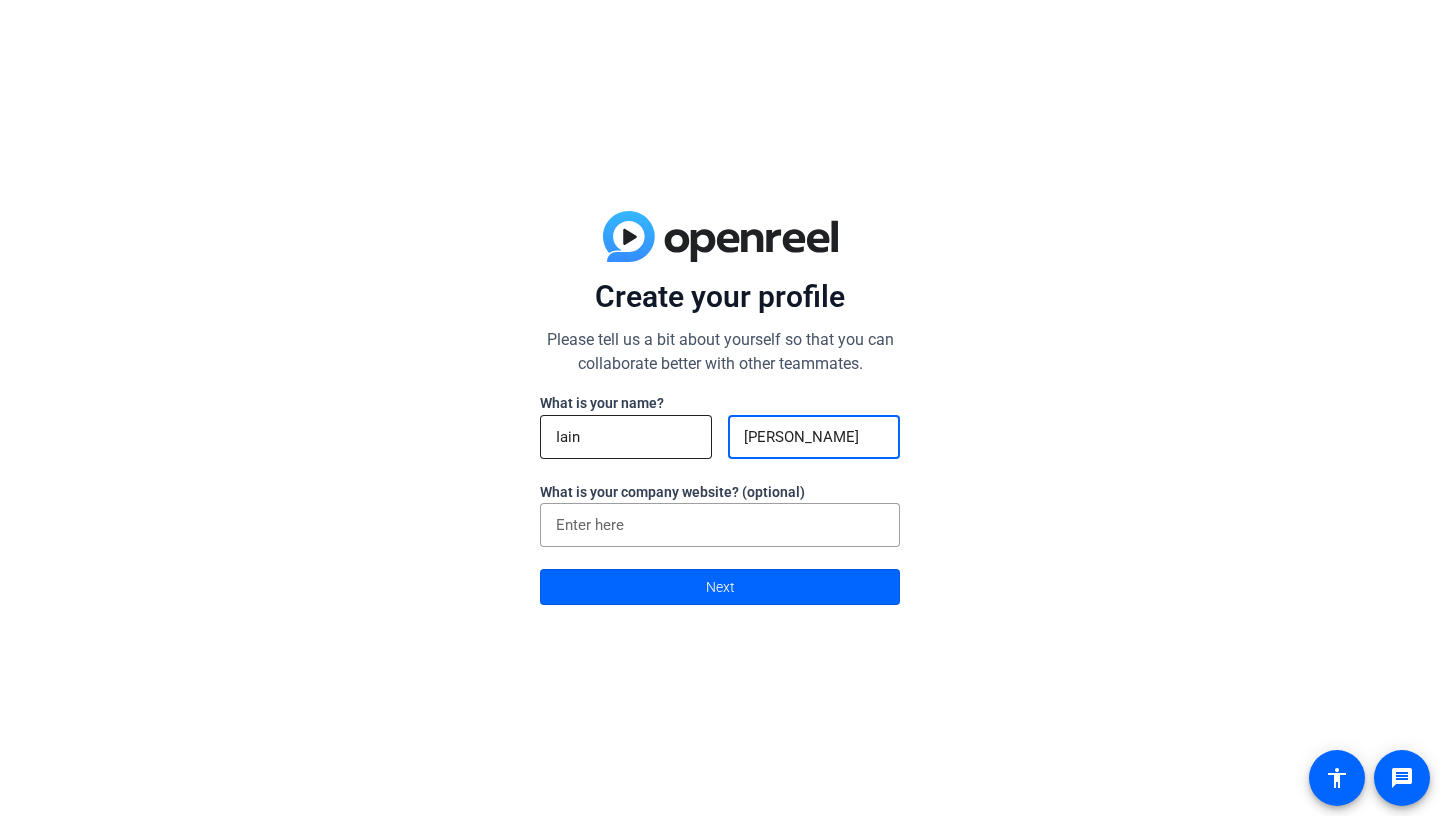 type on "Clifford" 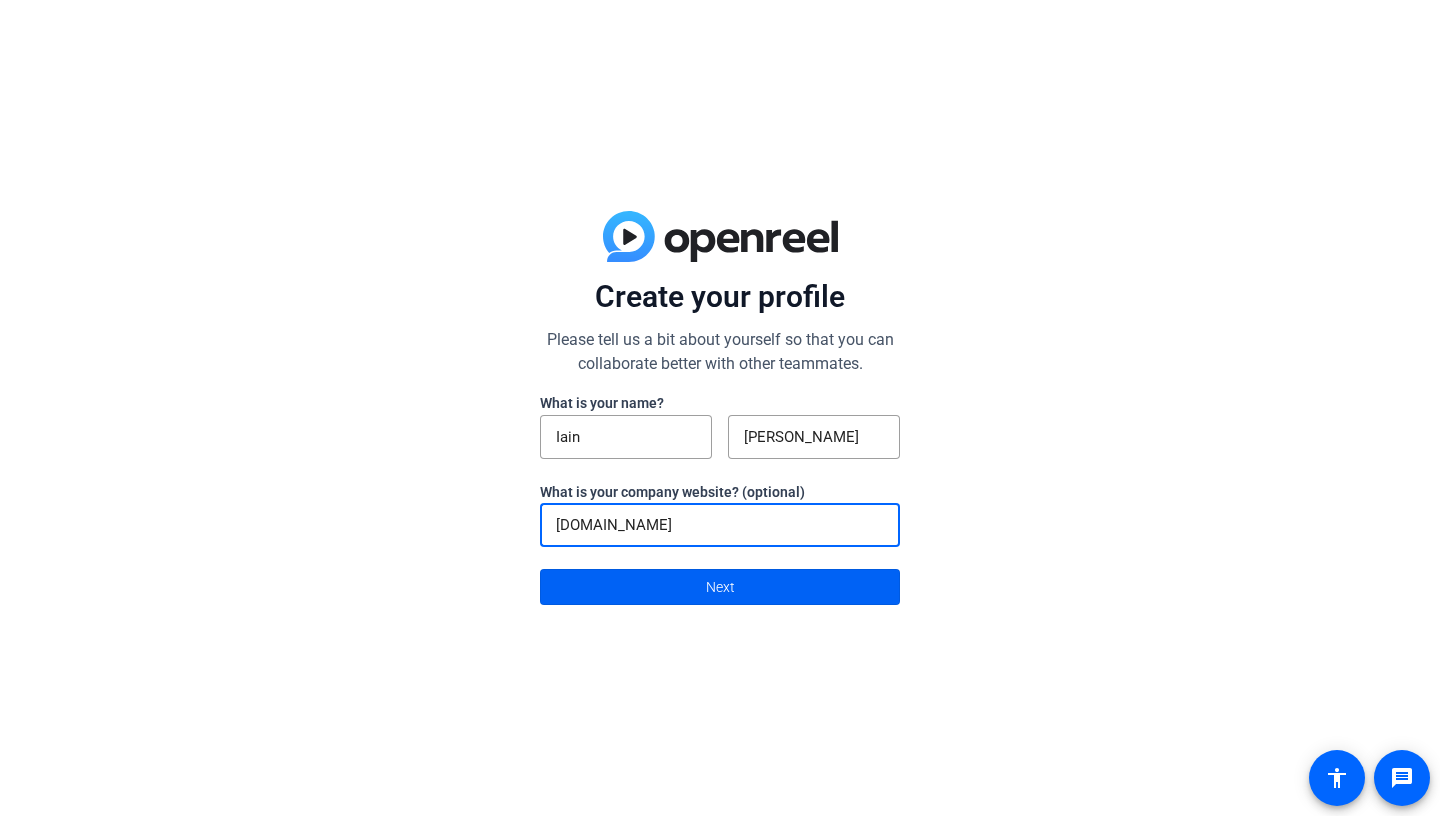 type on "matrixfreedom.org" 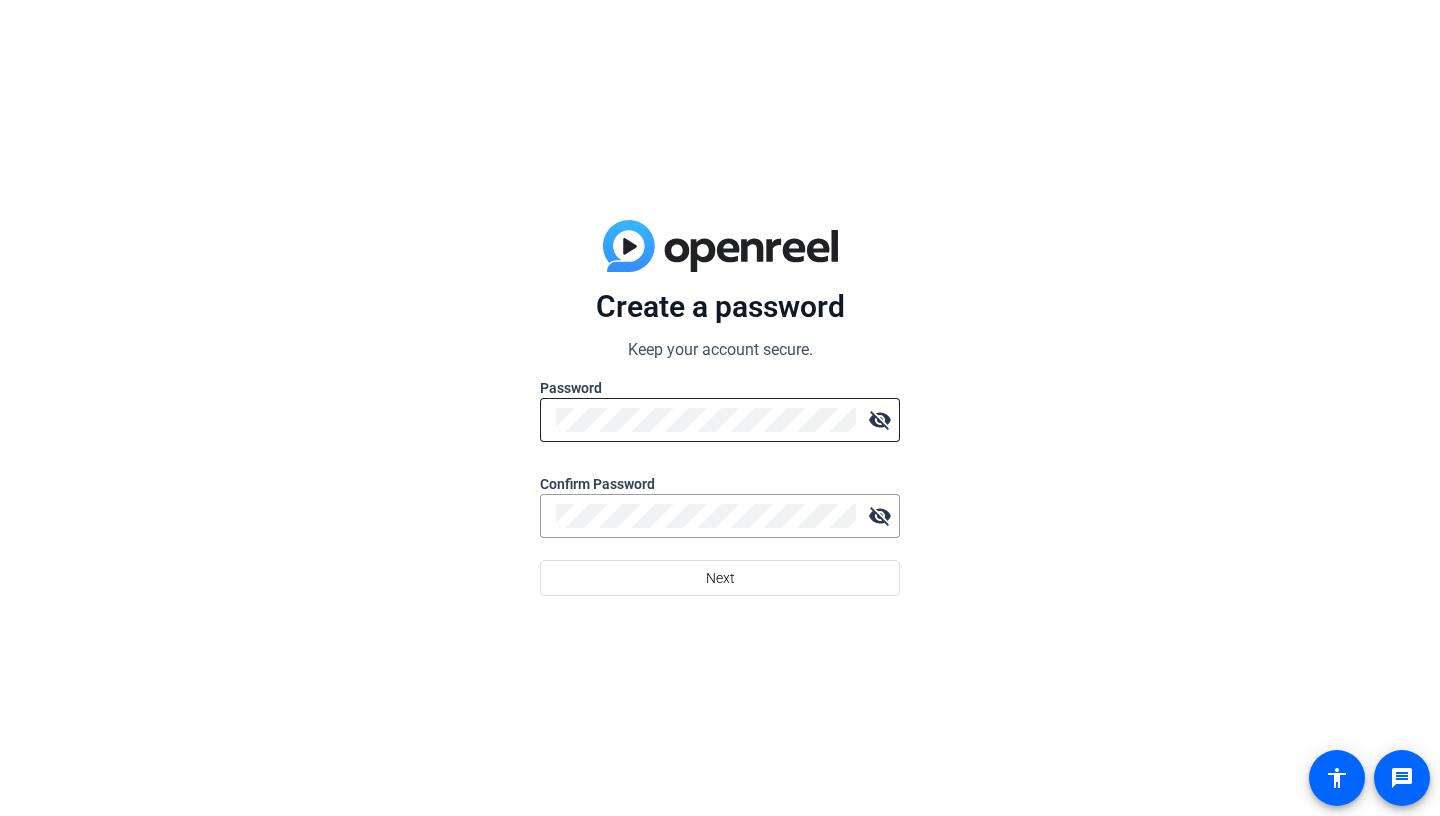 click 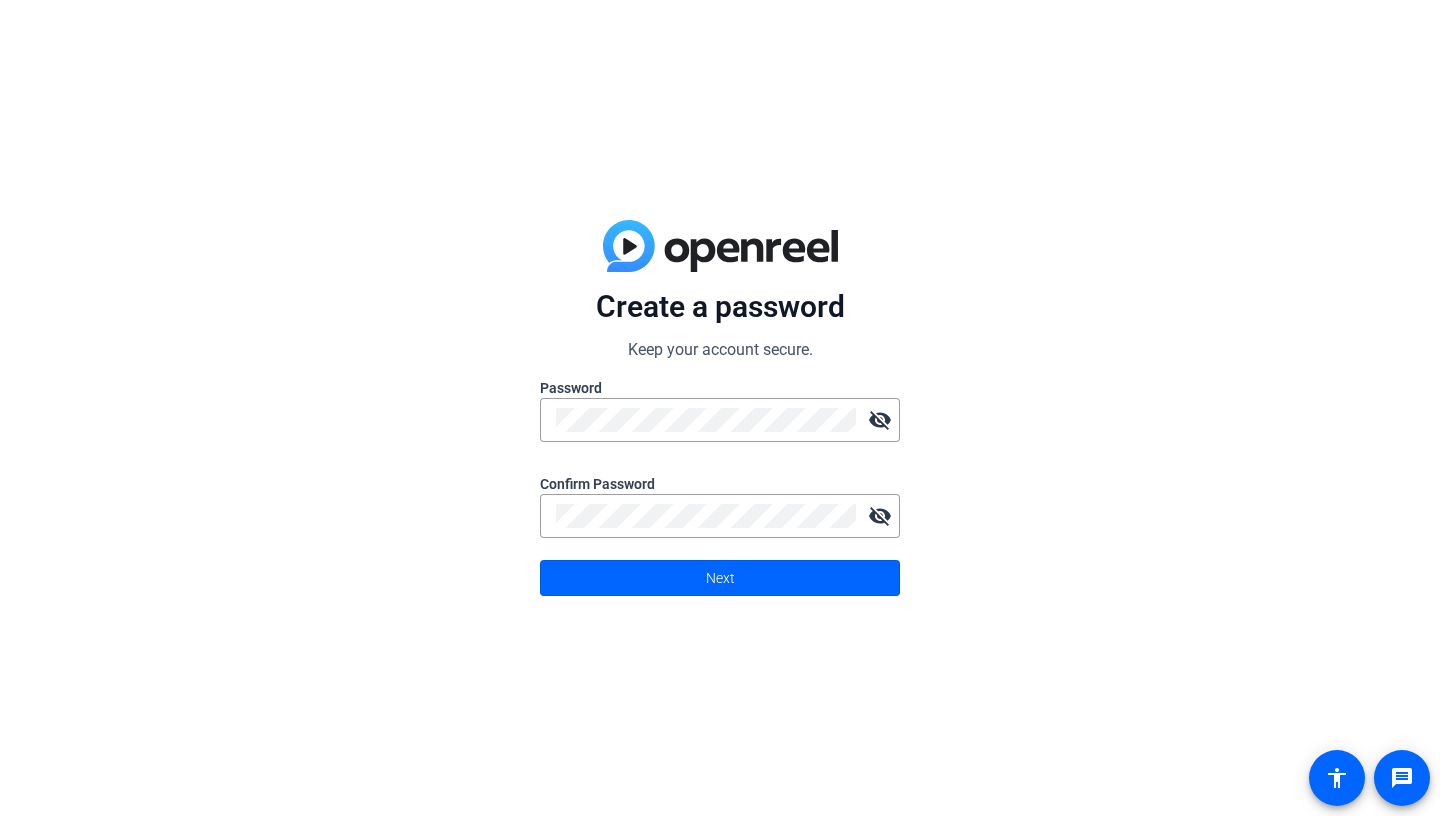 click on "Create a password Keep your account secure. Password visibility_off Confirm Password visibility_off  Next" 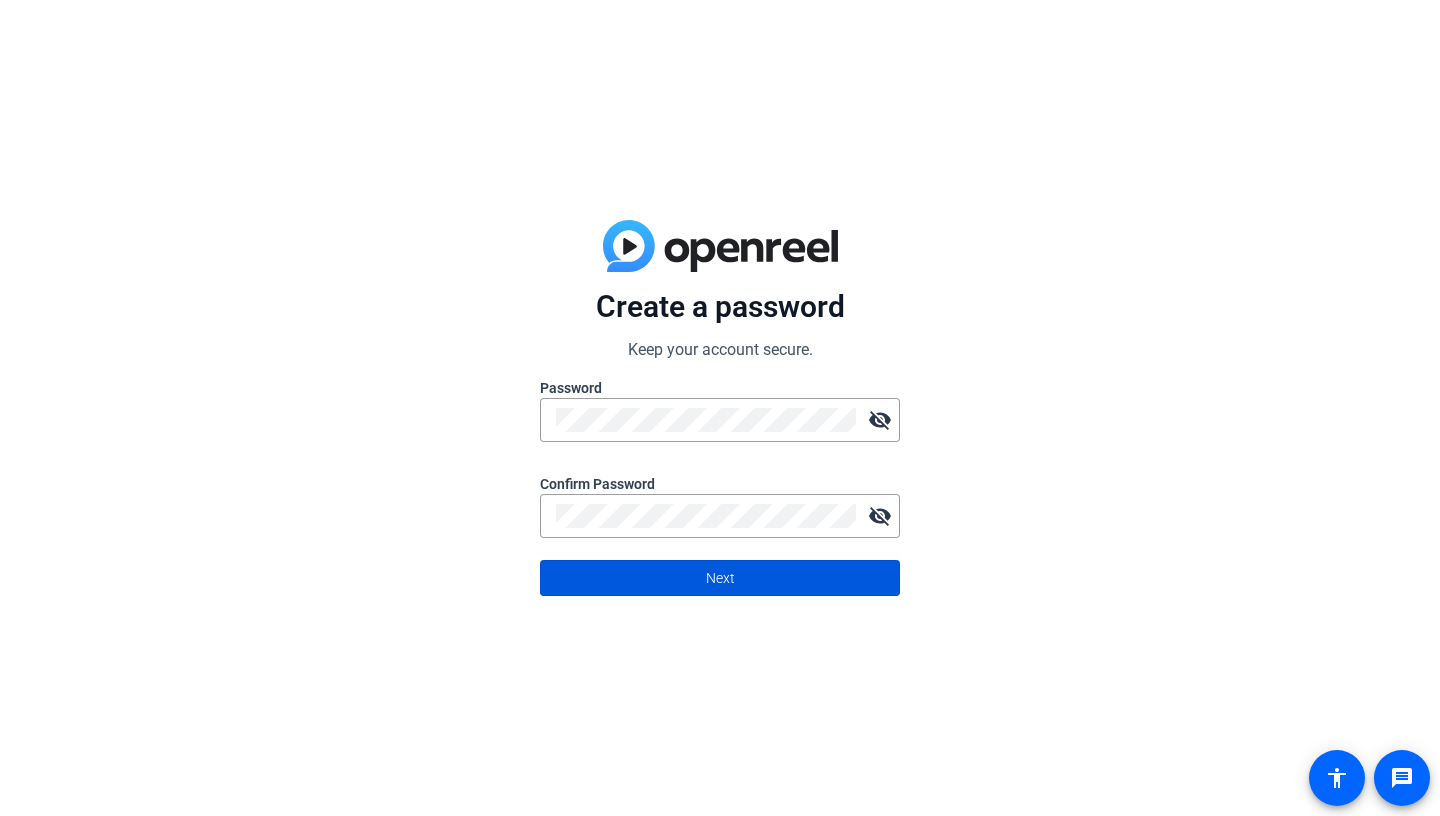 click 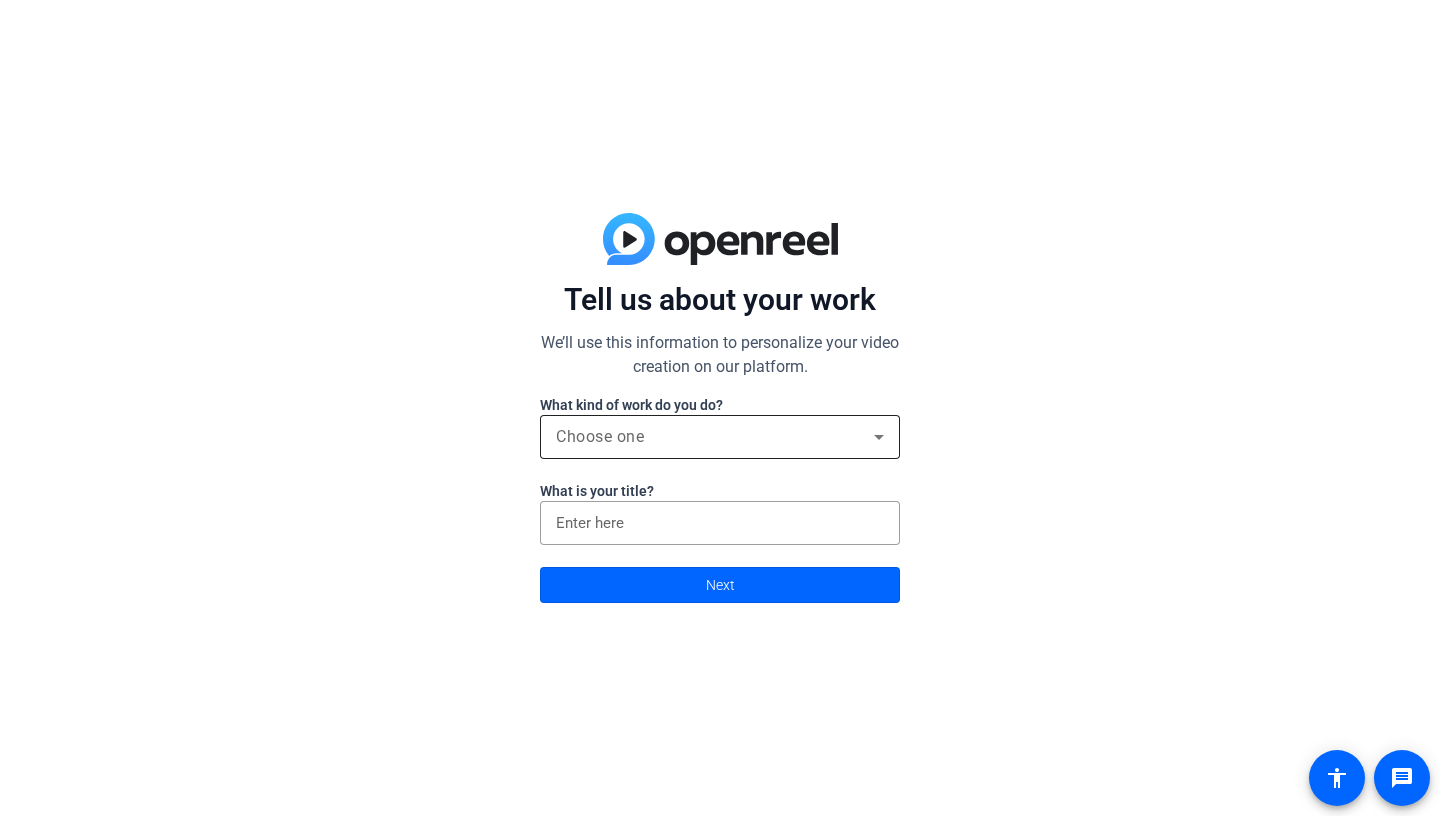click on "Choose one" at bounding box center [715, 437] 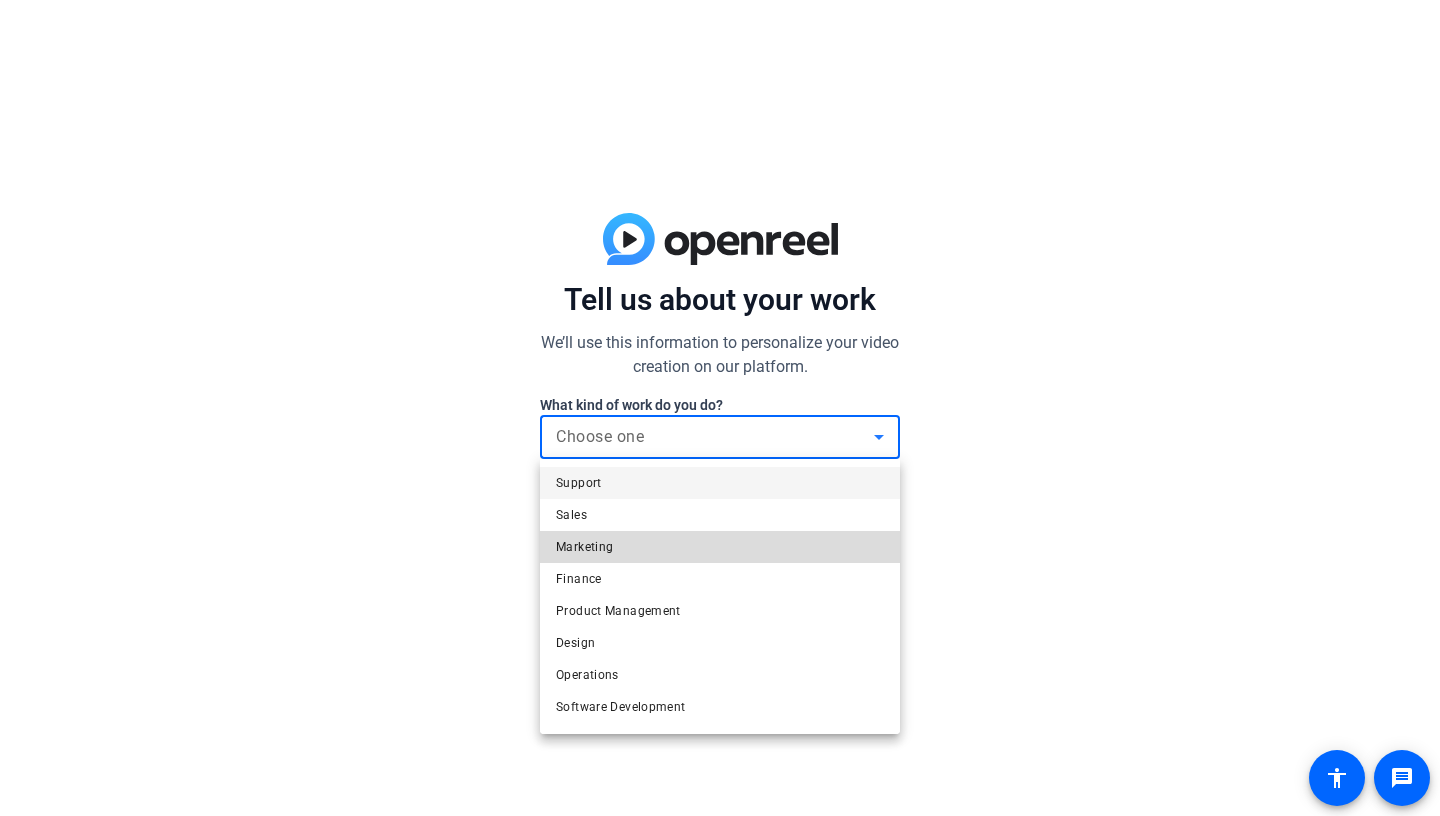 click on "Marketing" at bounding box center [720, 547] 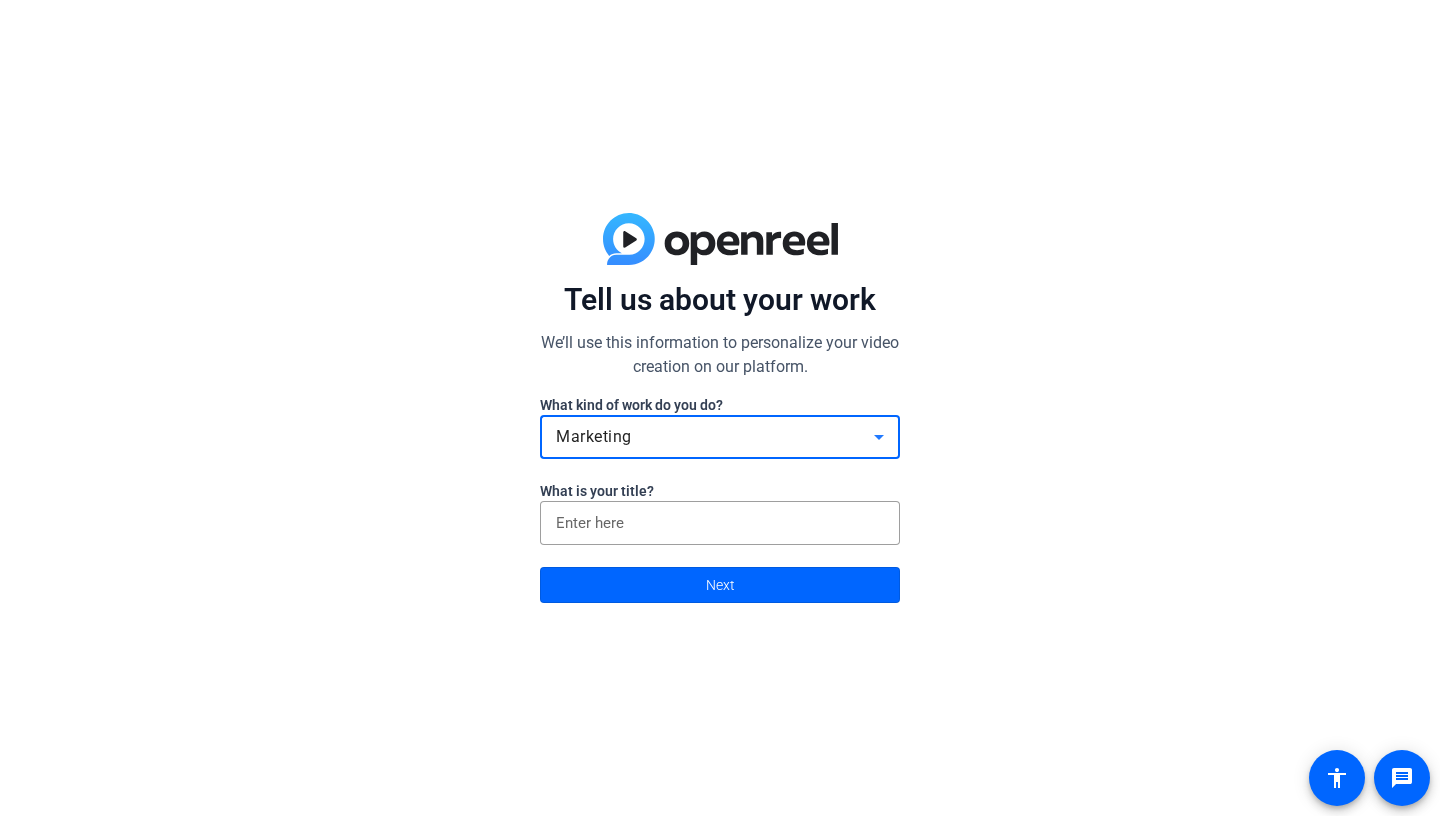 click on "What kind of work do you do?" 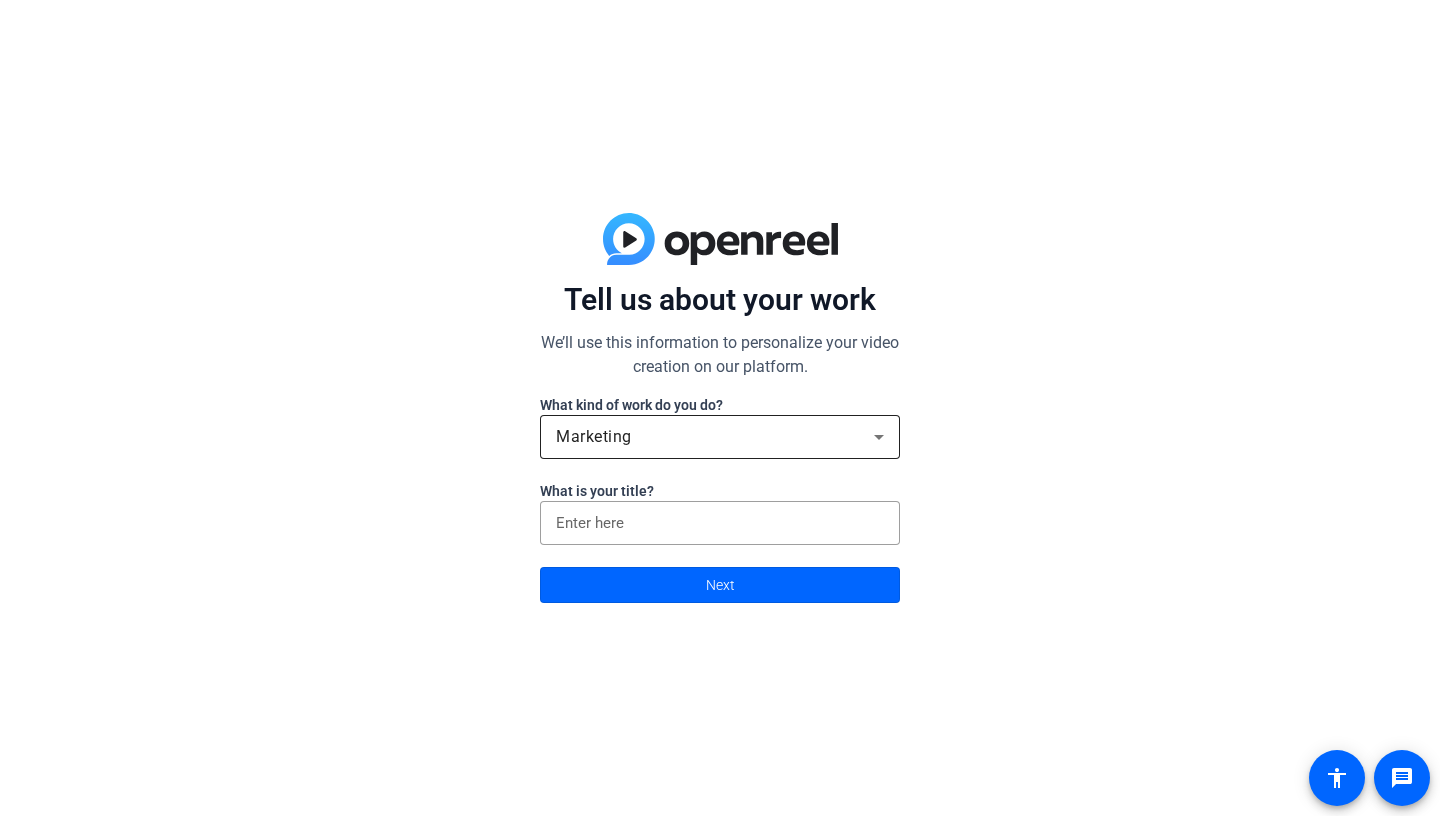click on "Marketing" at bounding box center (715, 437) 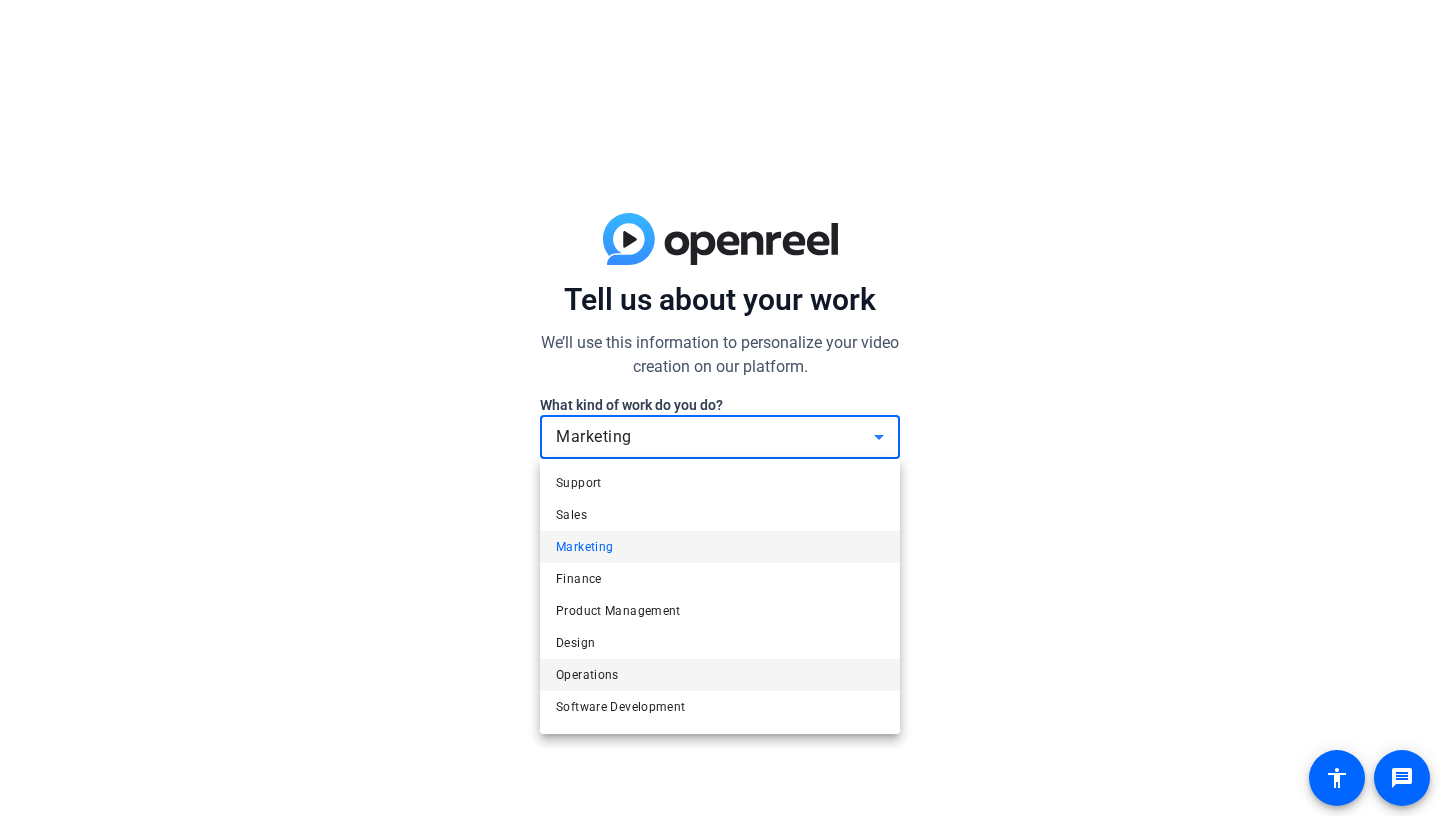 scroll, scrollTop: 61, scrollLeft: 0, axis: vertical 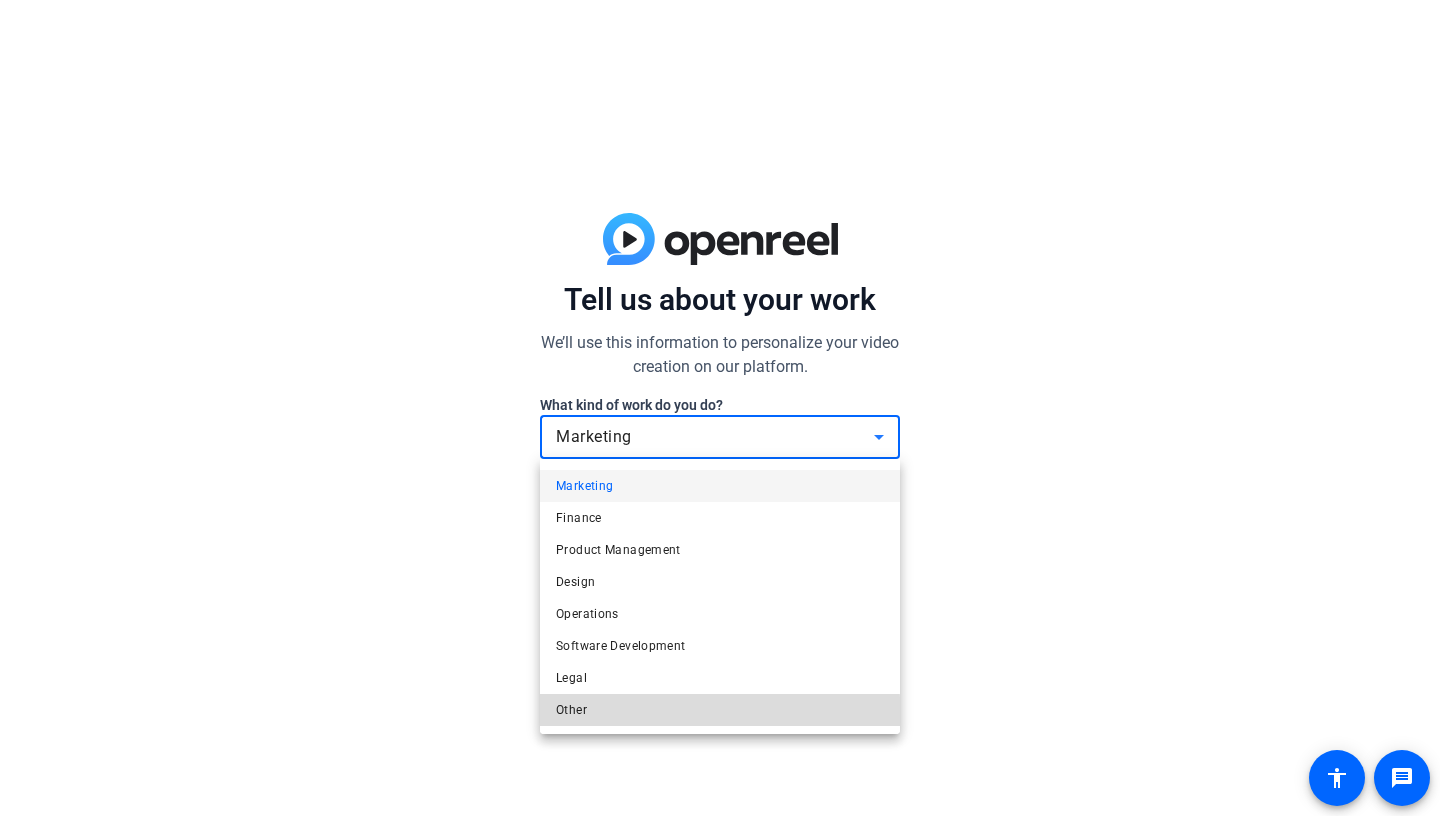 click on "Other" at bounding box center [720, 710] 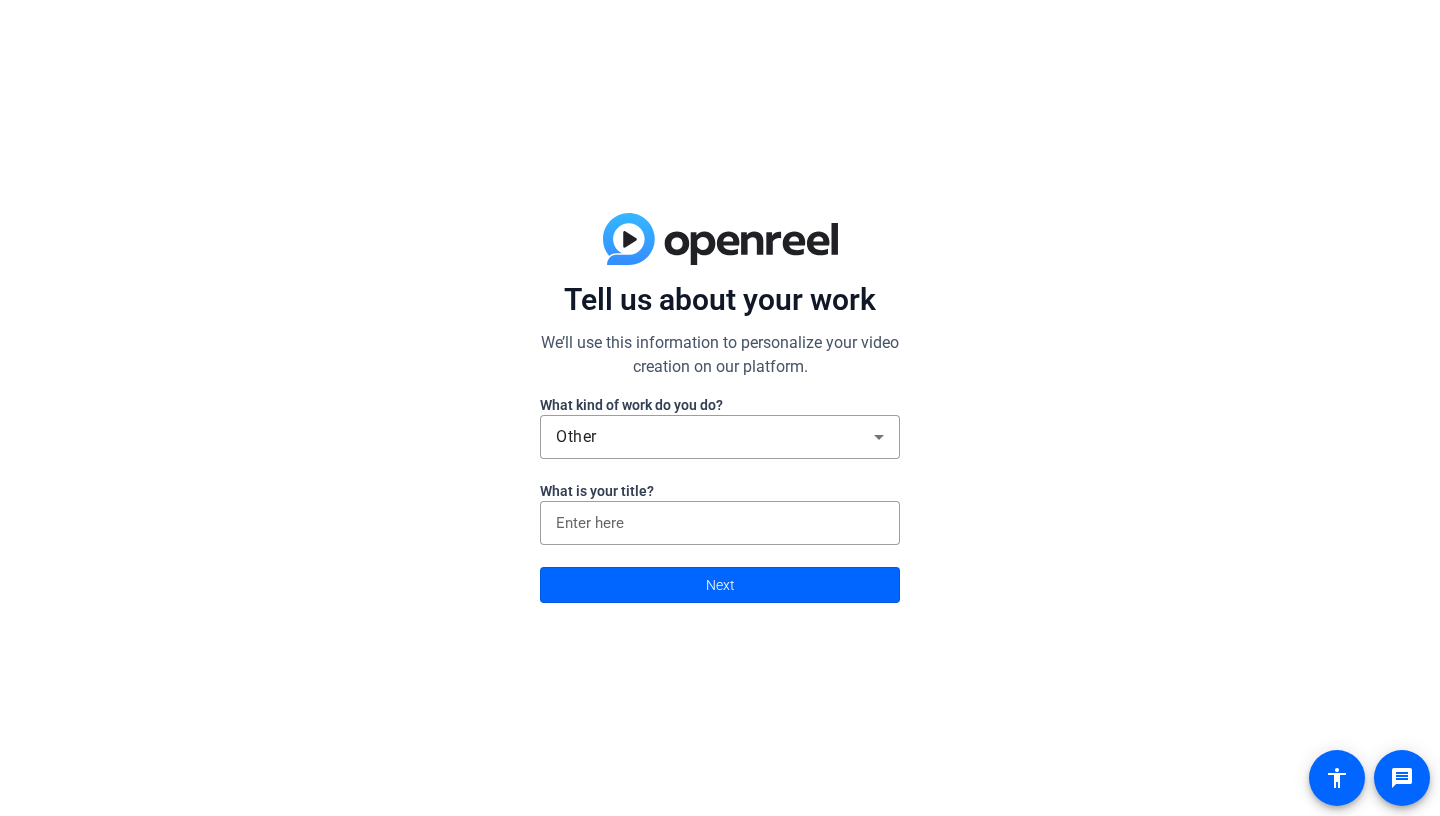 click on "Tell us about your work We’ll use this information to personalize your video creation on our platform. What kind of work do you do? Other What is your title? Next" 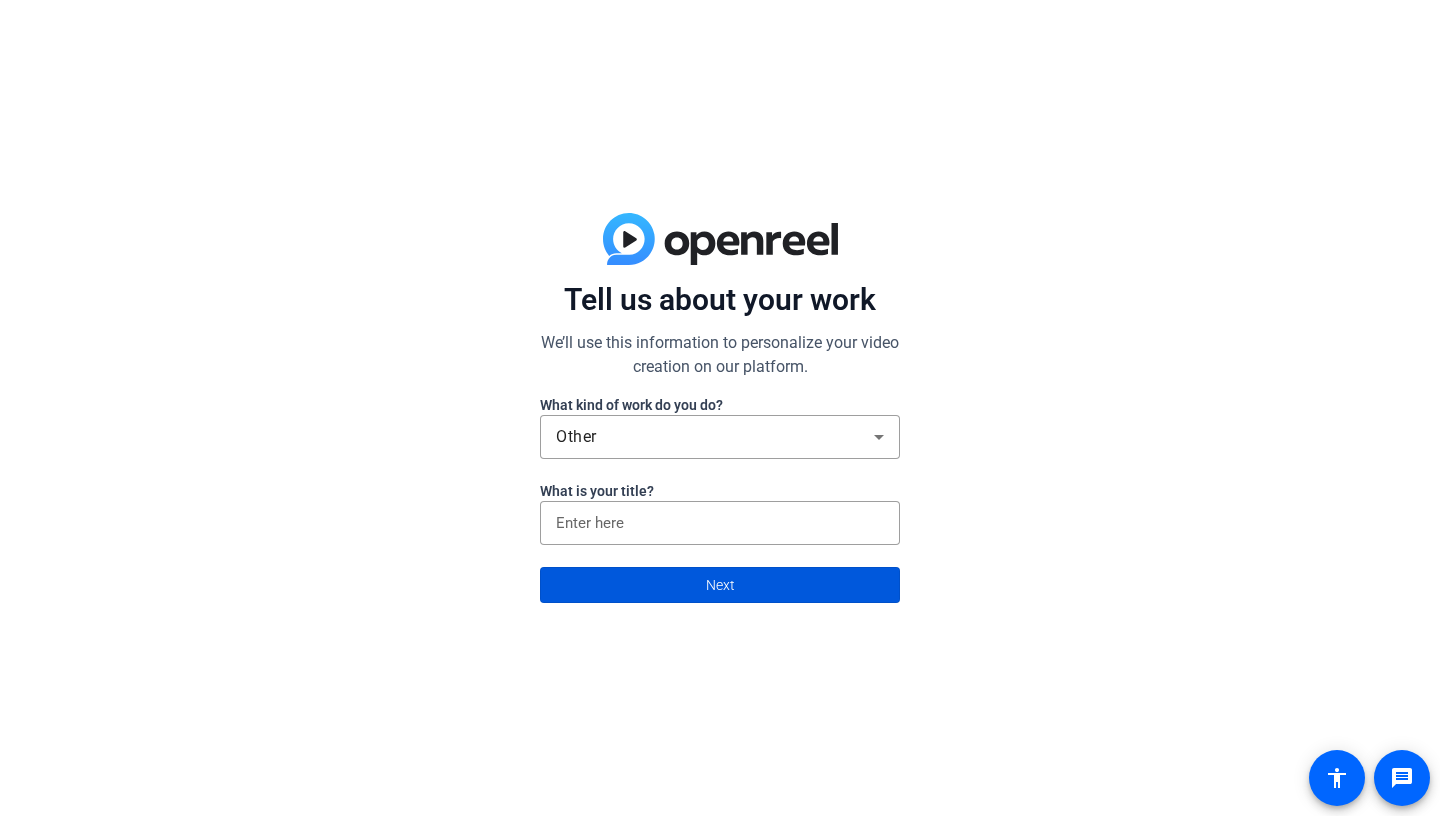click 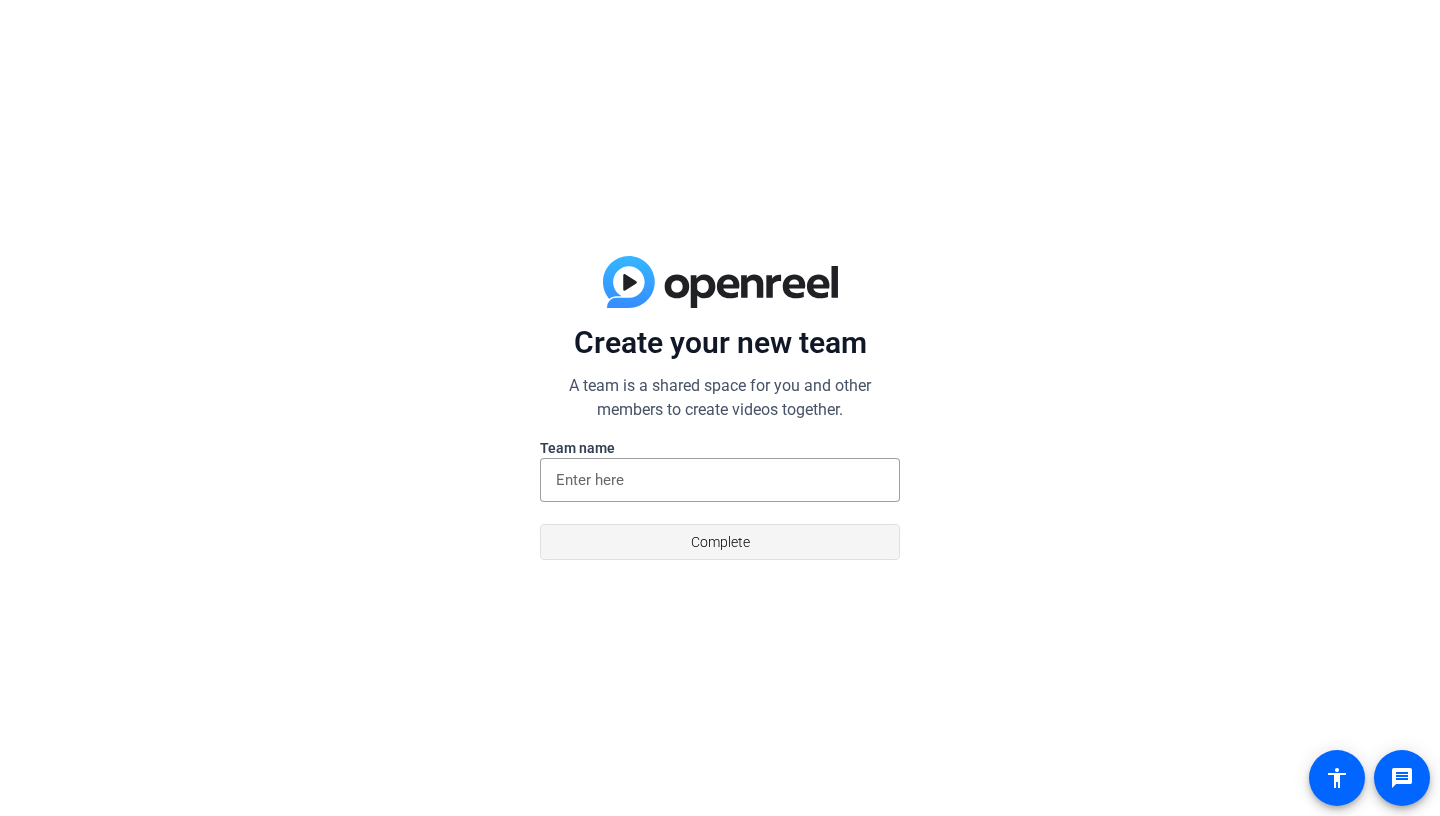 click on "Complete" 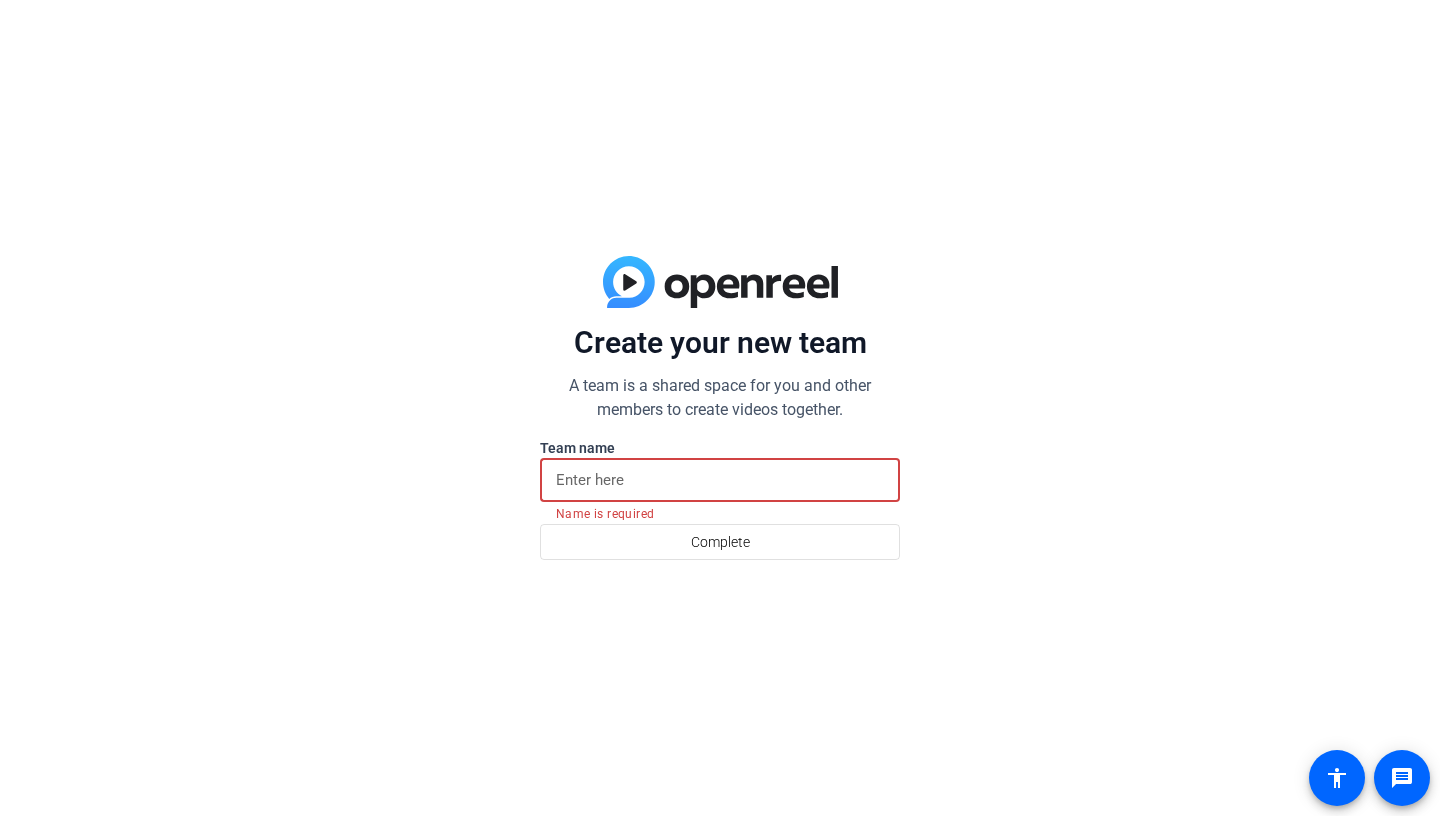 click at bounding box center (720, 480) 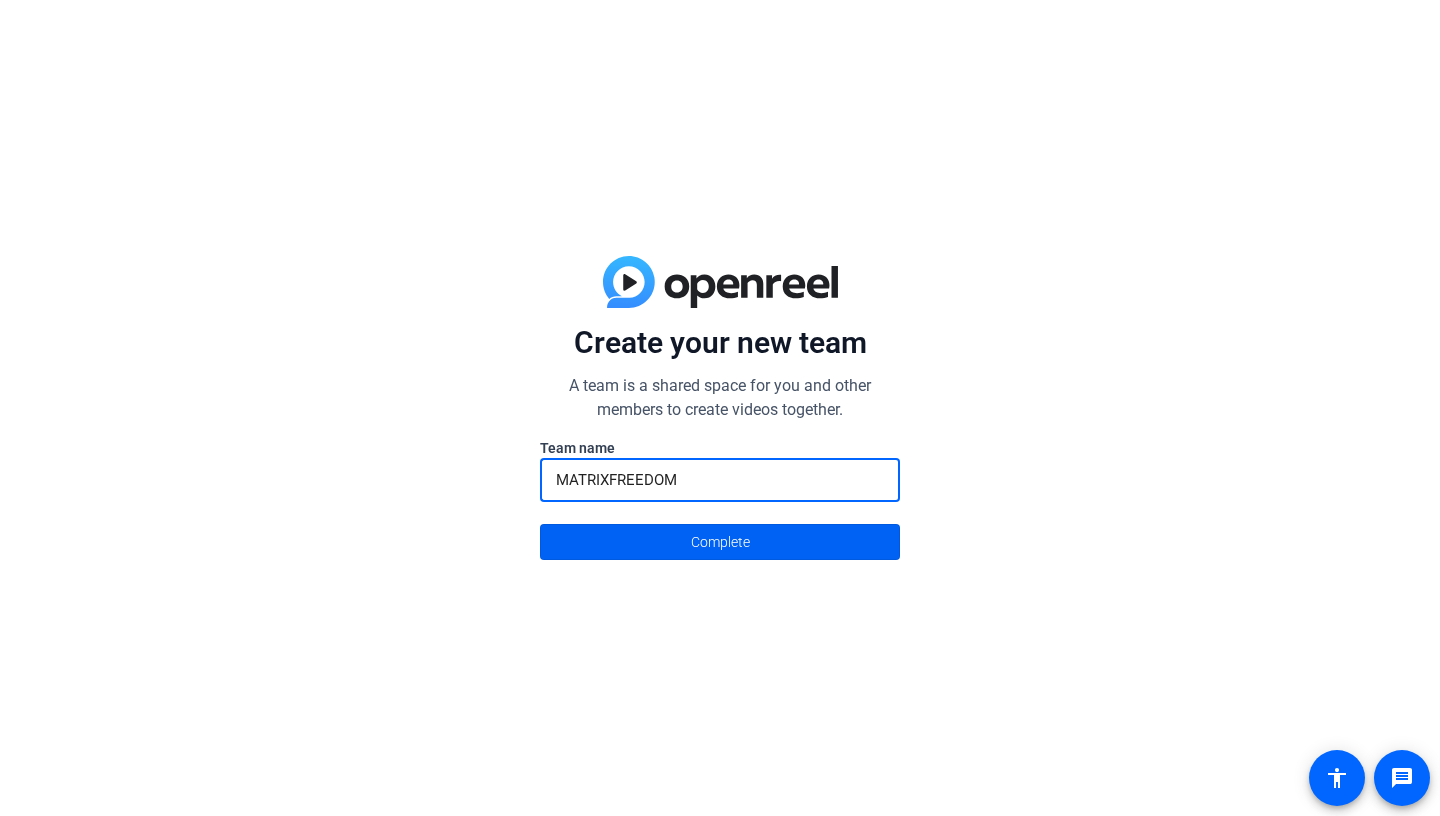 type on "MATRIXFREEDOM" 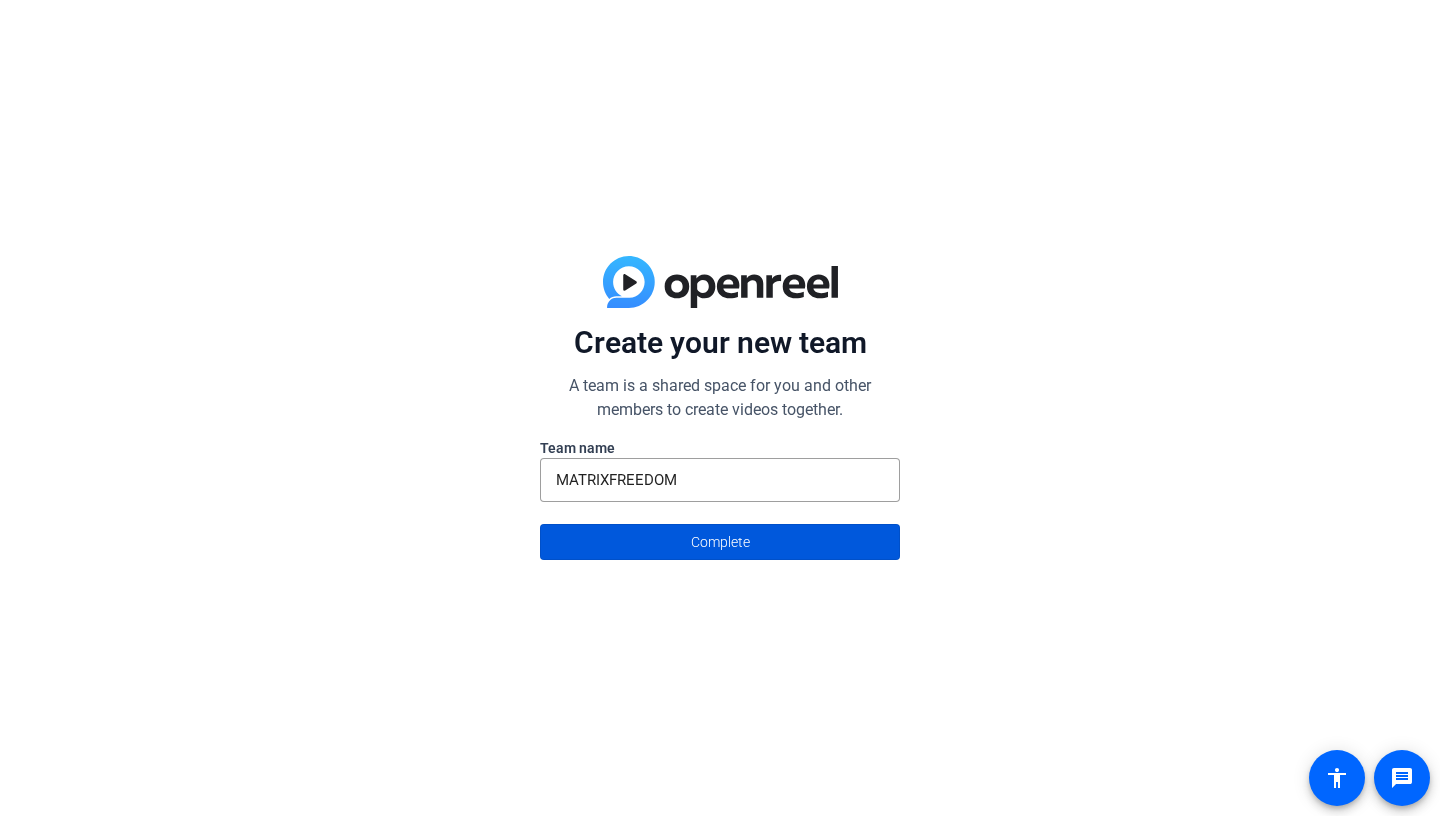 click 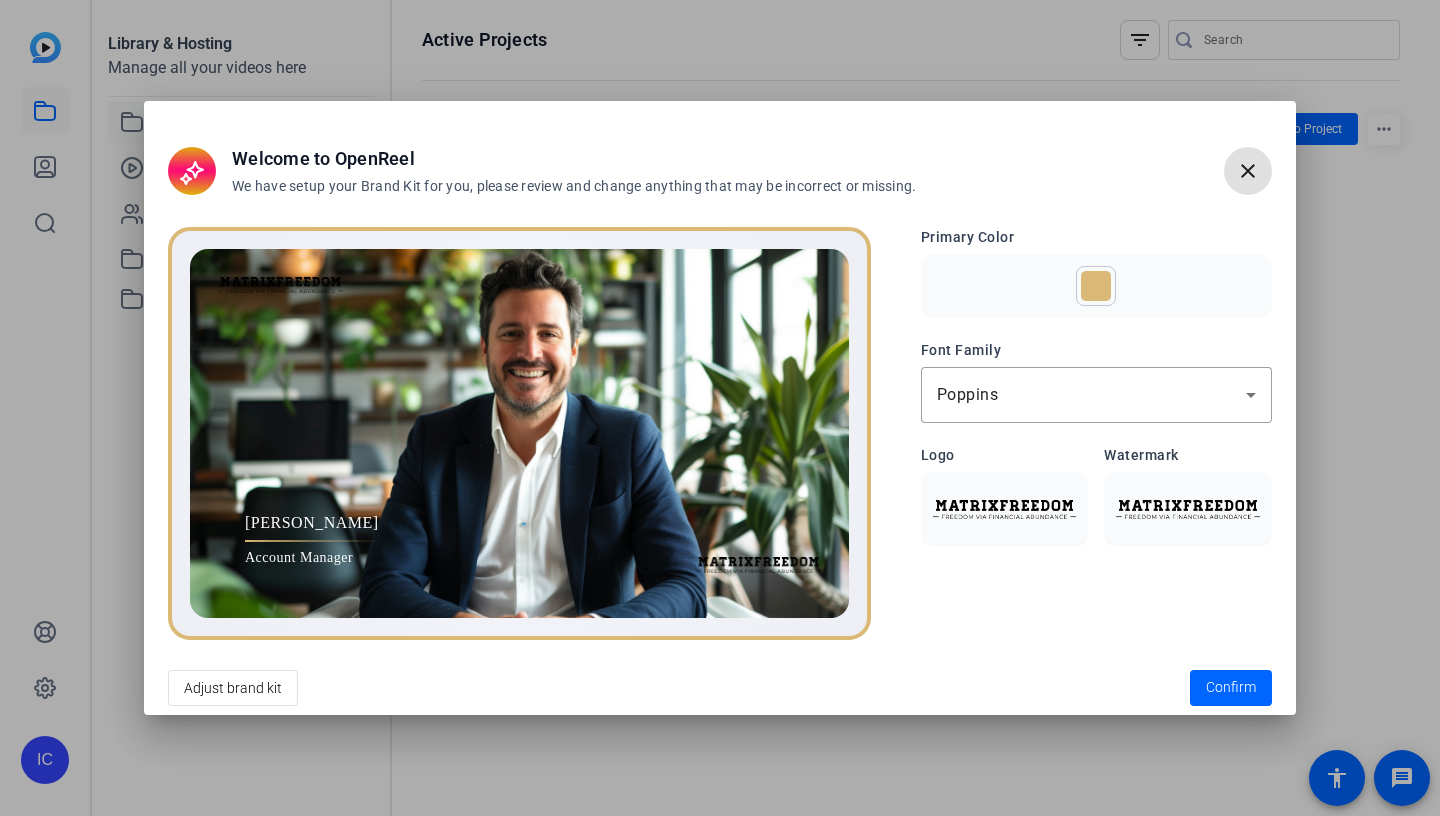 scroll, scrollTop: 0, scrollLeft: 0, axis: both 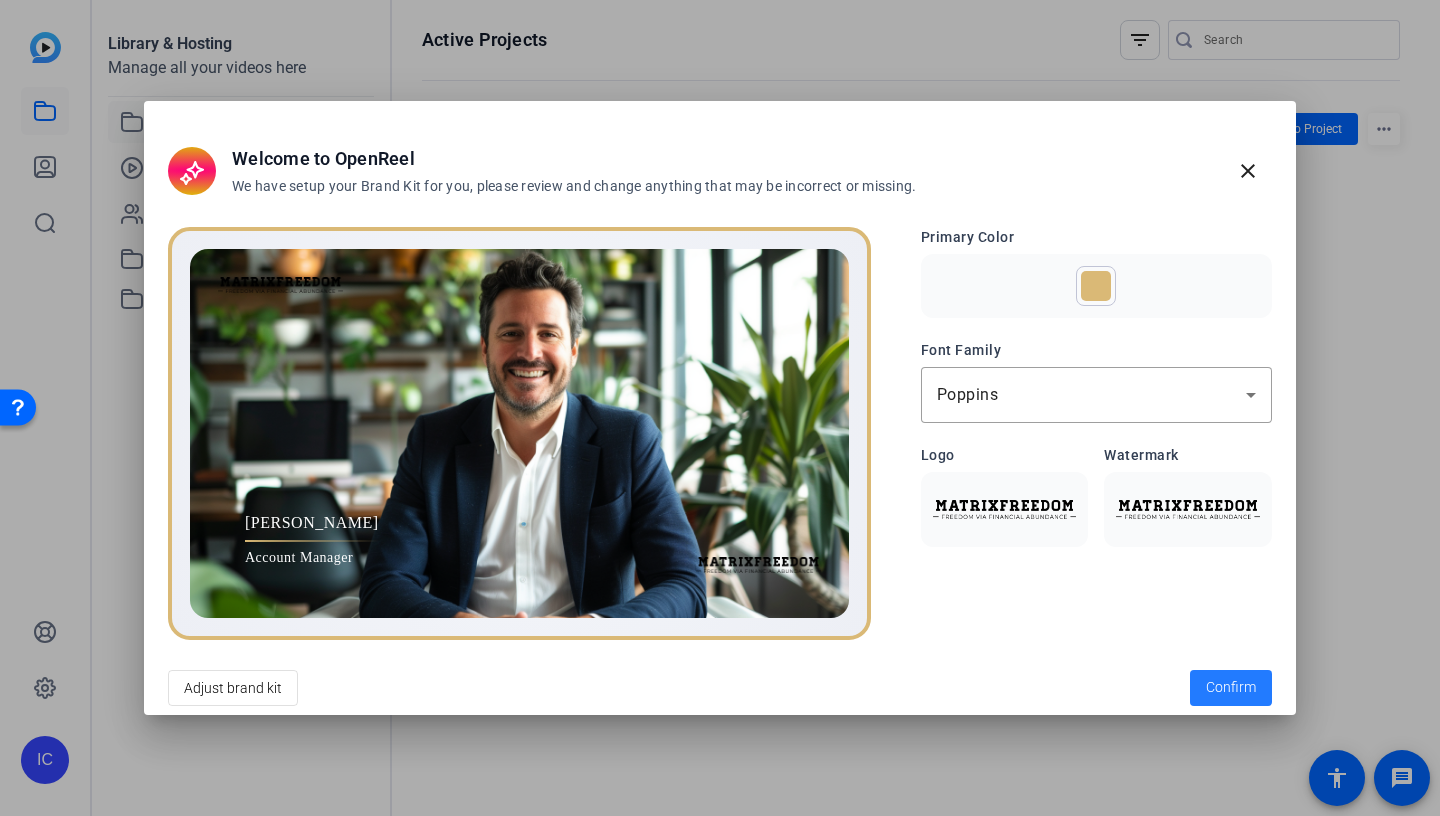 click on "Confirm" 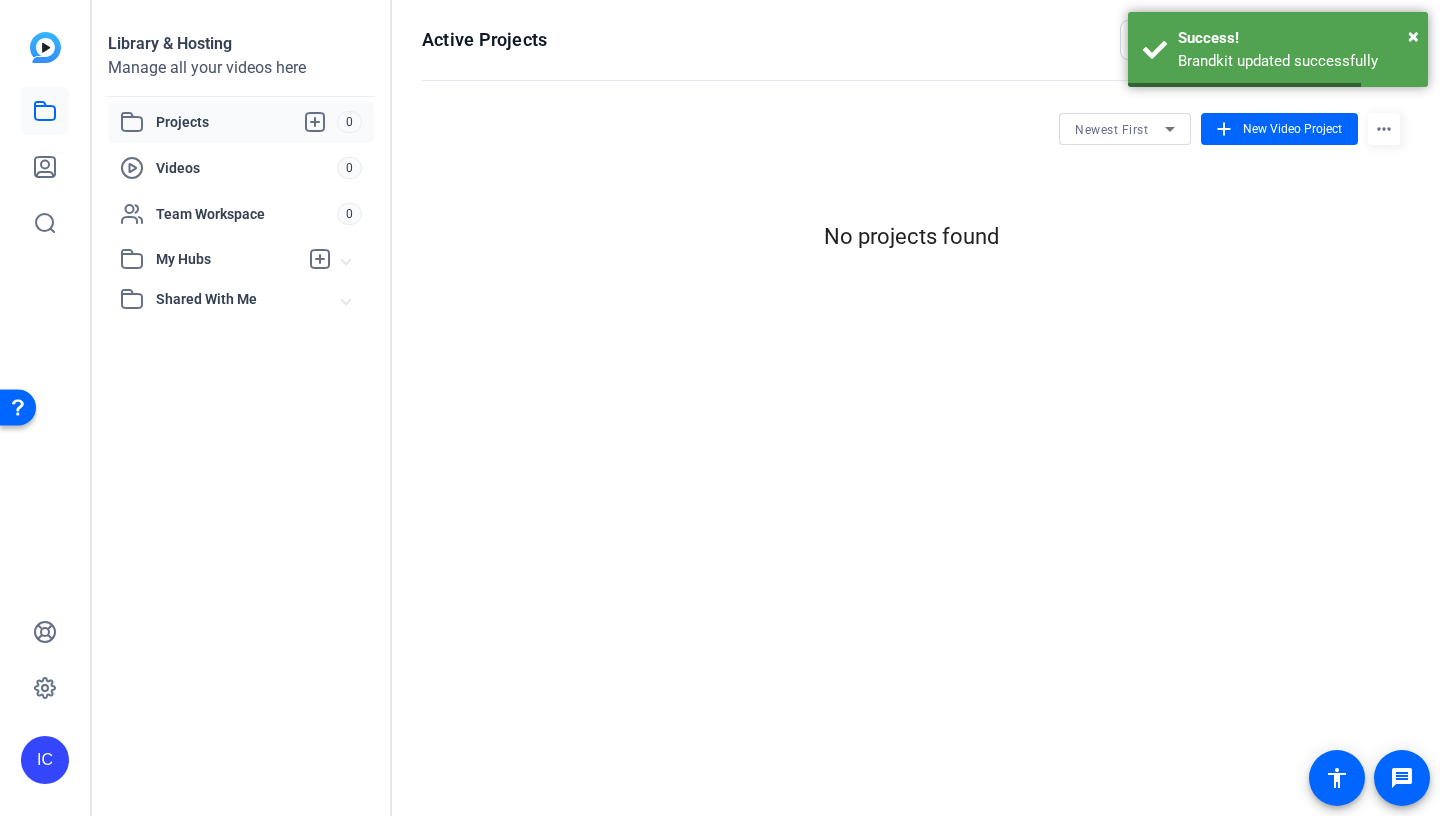 click on "Active Projects  filter_list
Newest First add  New Video Project  more_horiz No projects found" 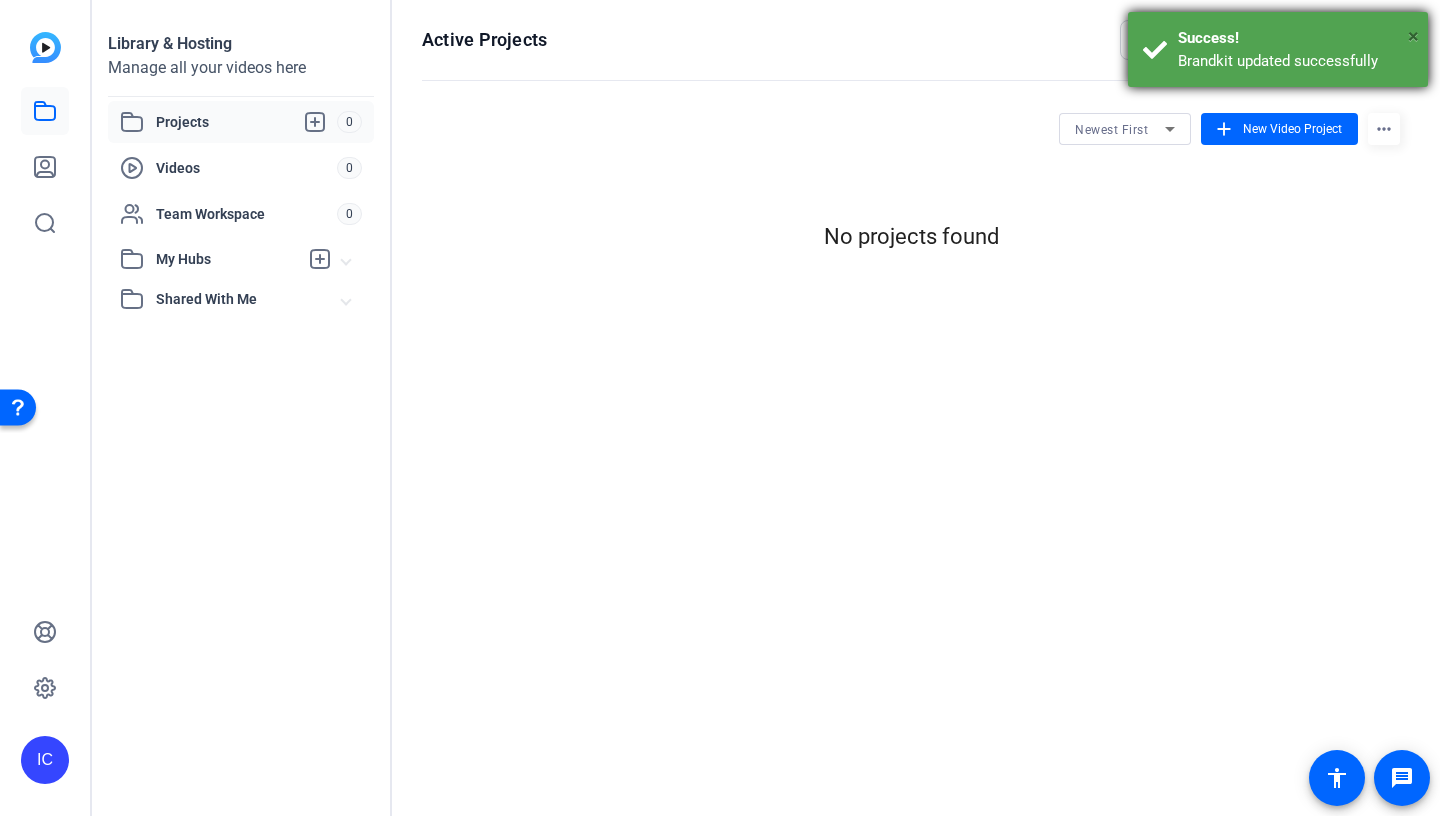 click on "×" at bounding box center [1413, 36] 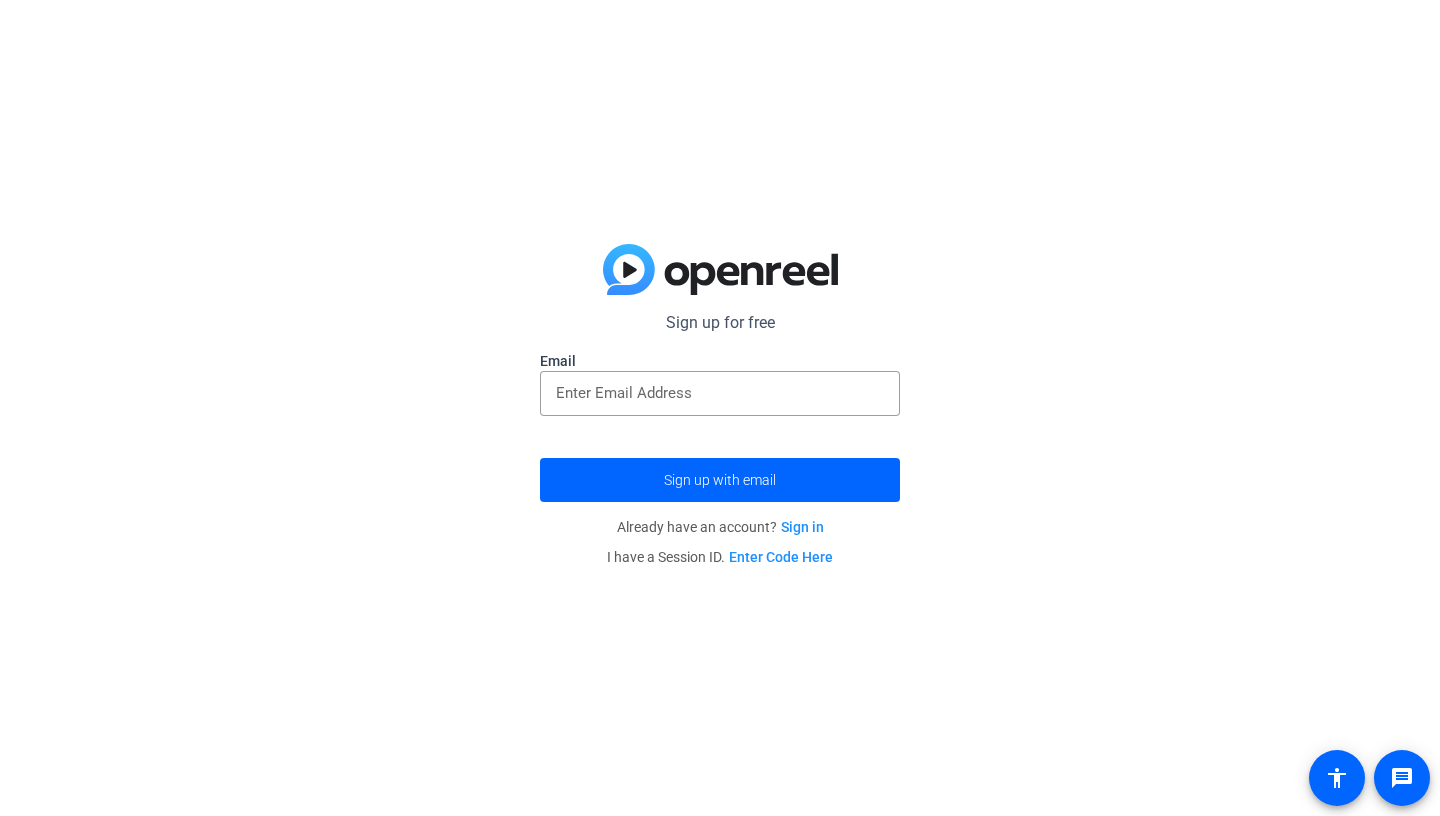 scroll, scrollTop: 0, scrollLeft: 0, axis: both 